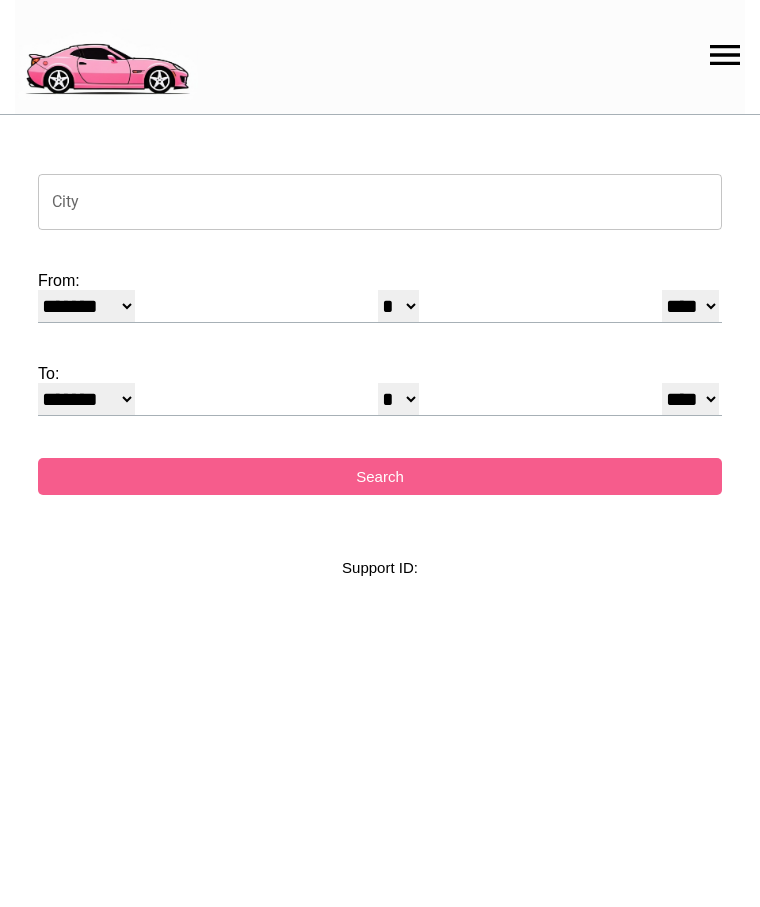 select on "*" 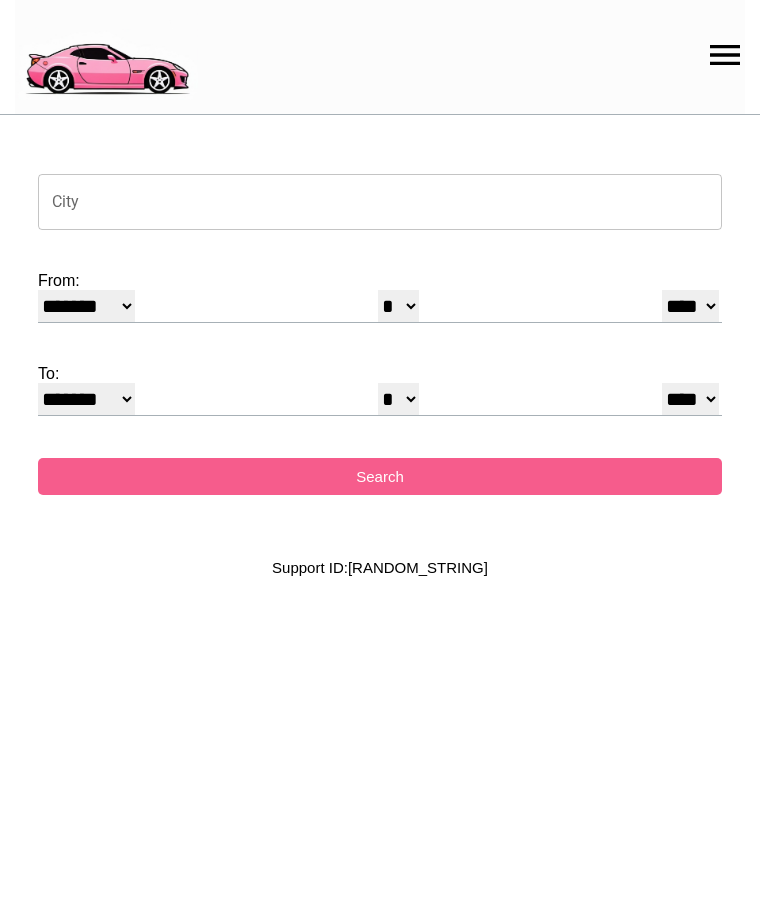 scroll, scrollTop: 0, scrollLeft: 0, axis: both 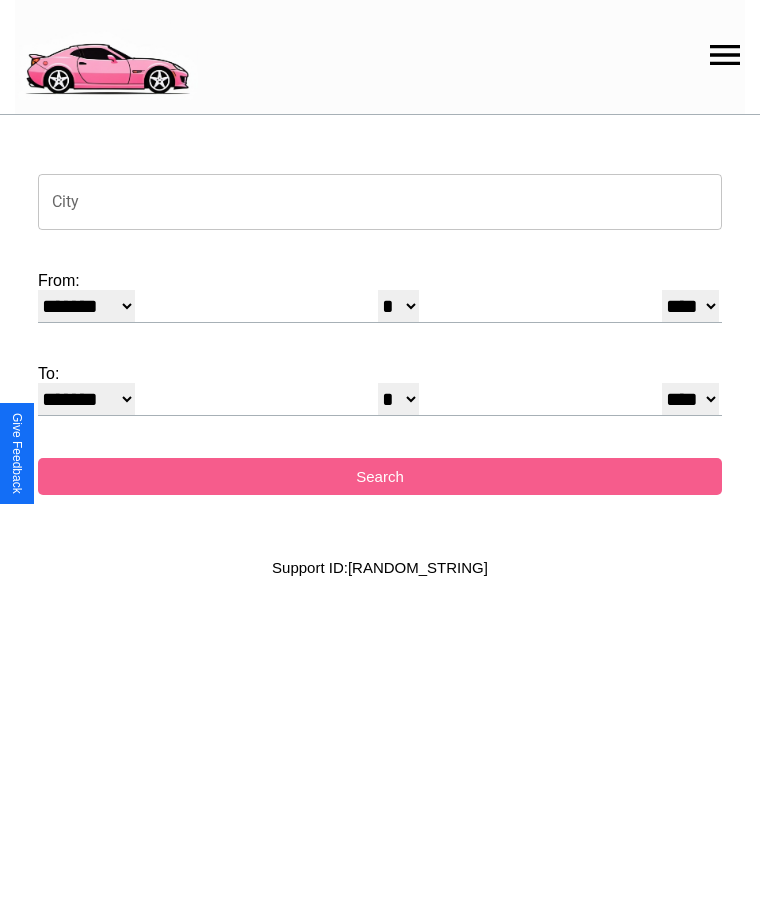 click 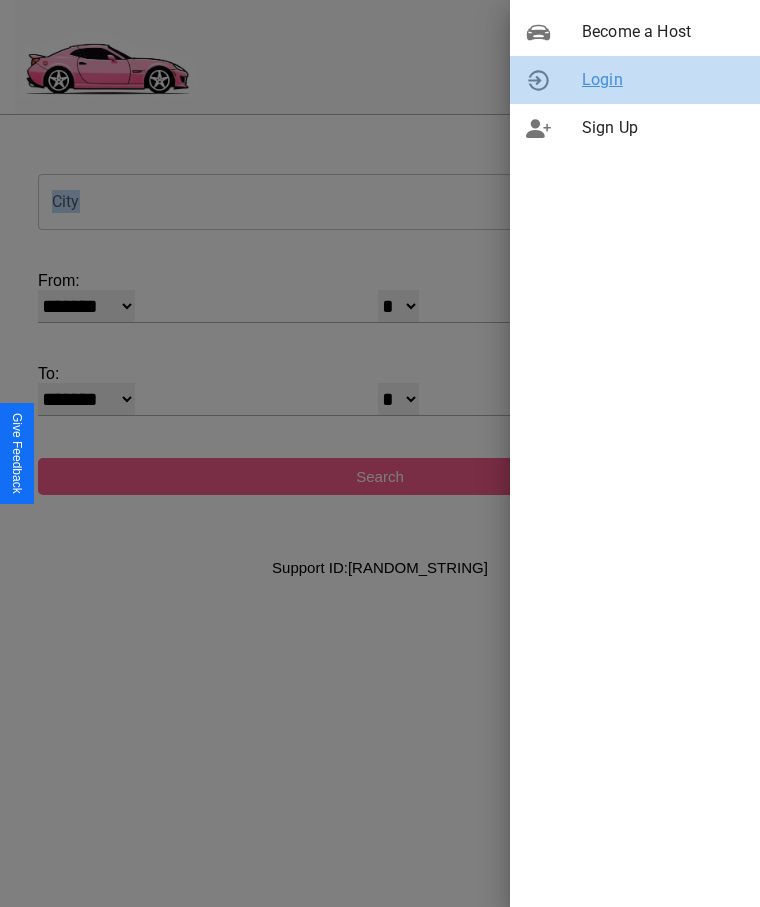 click on "Login" at bounding box center [663, 80] 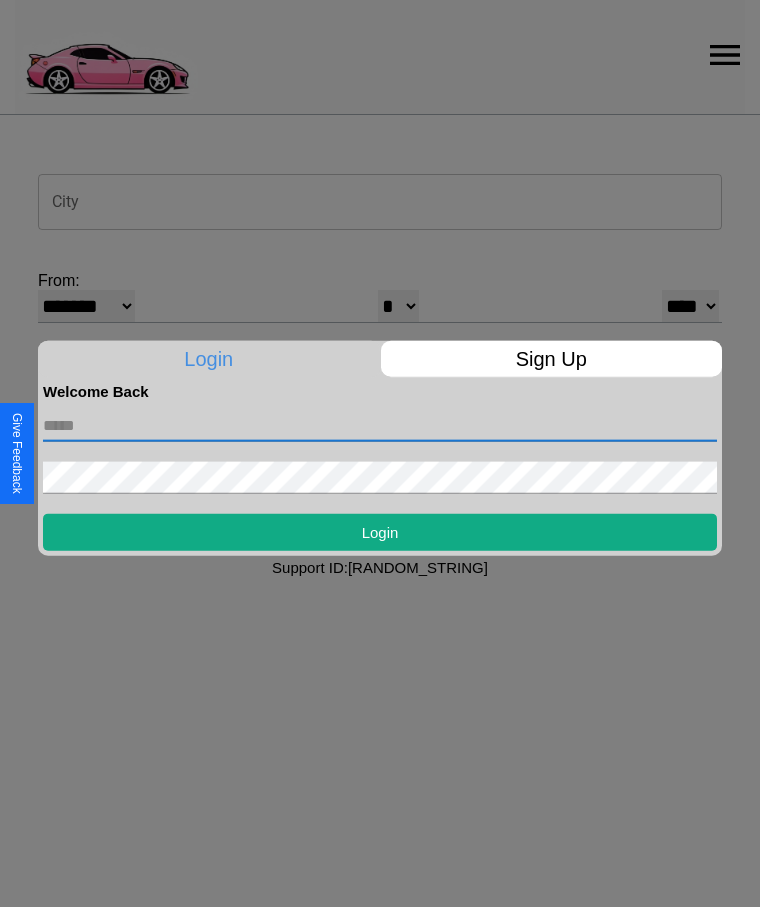 click at bounding box center [380, 425] 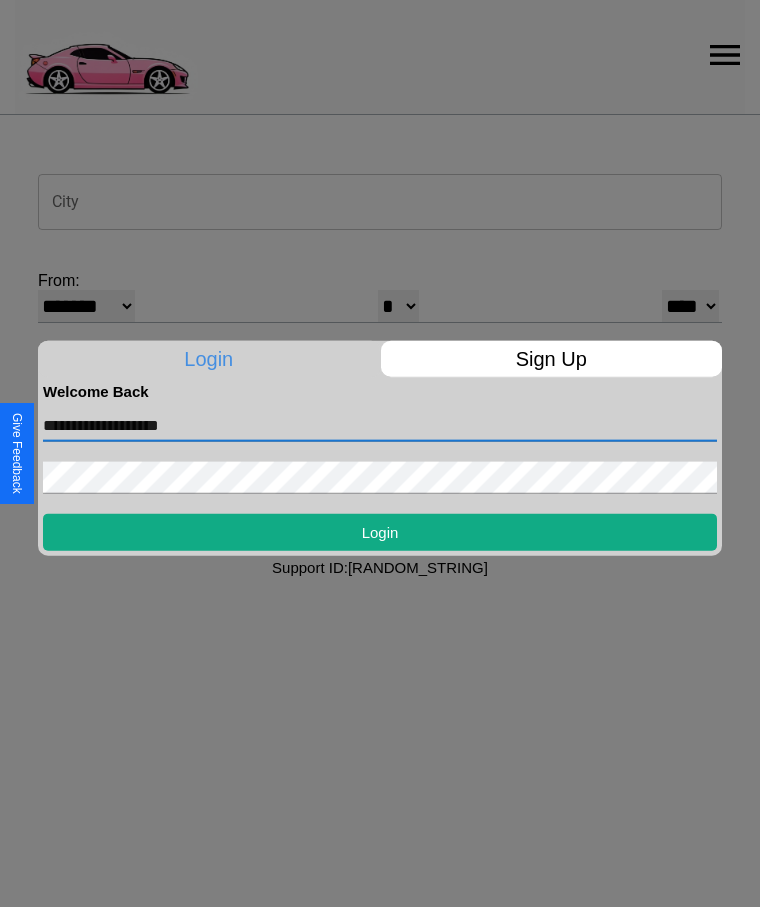 type on "**********" 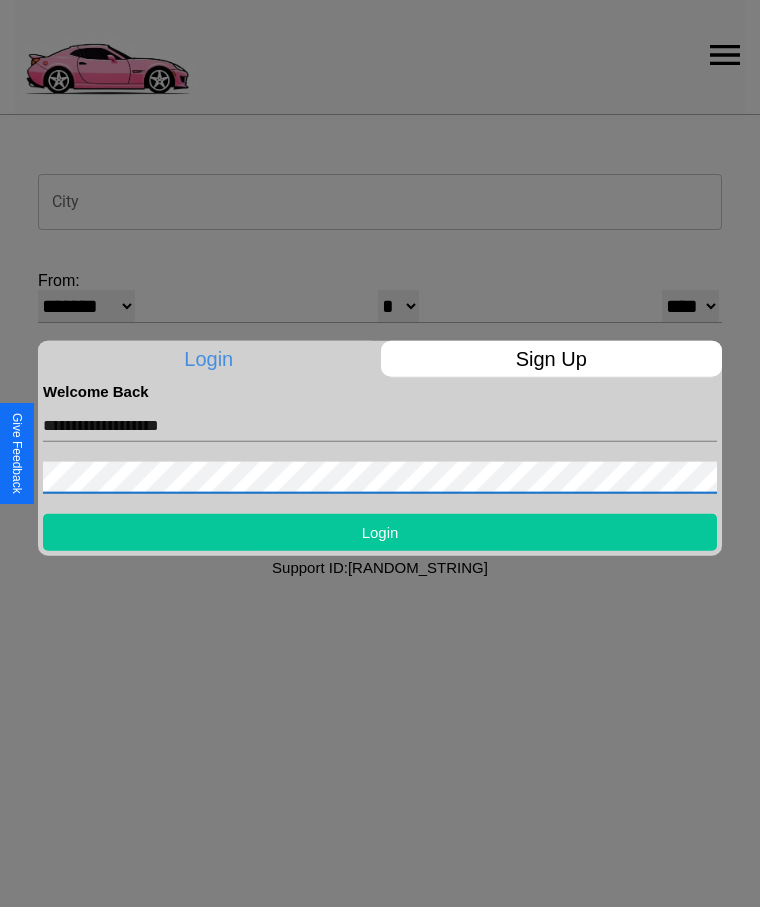 click on "Login" at bounding box center (380, 531) 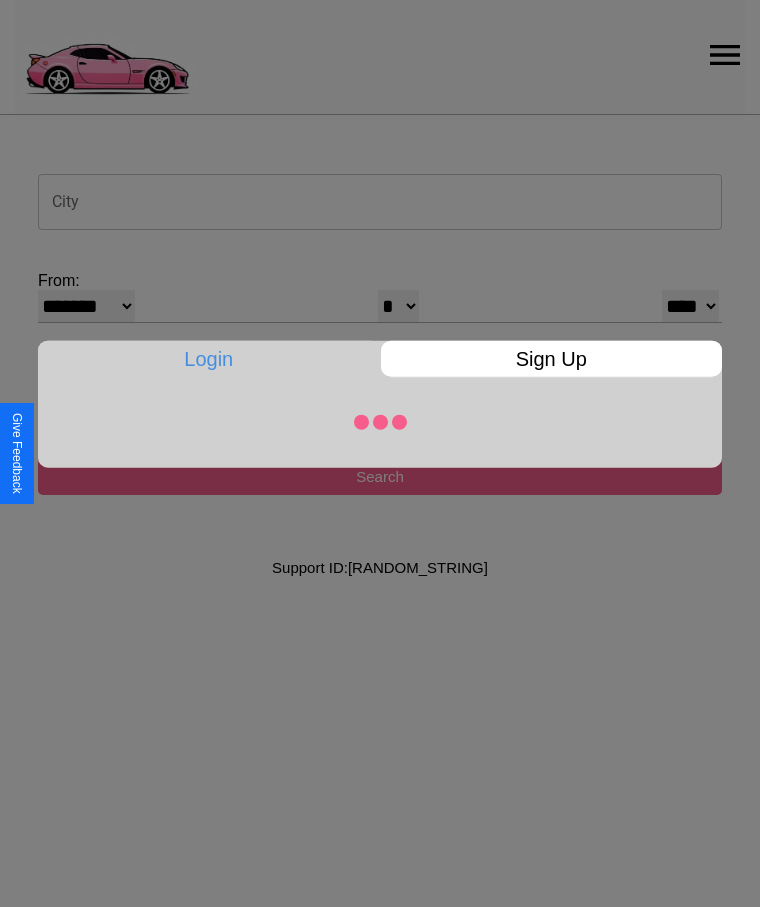 select on "*" 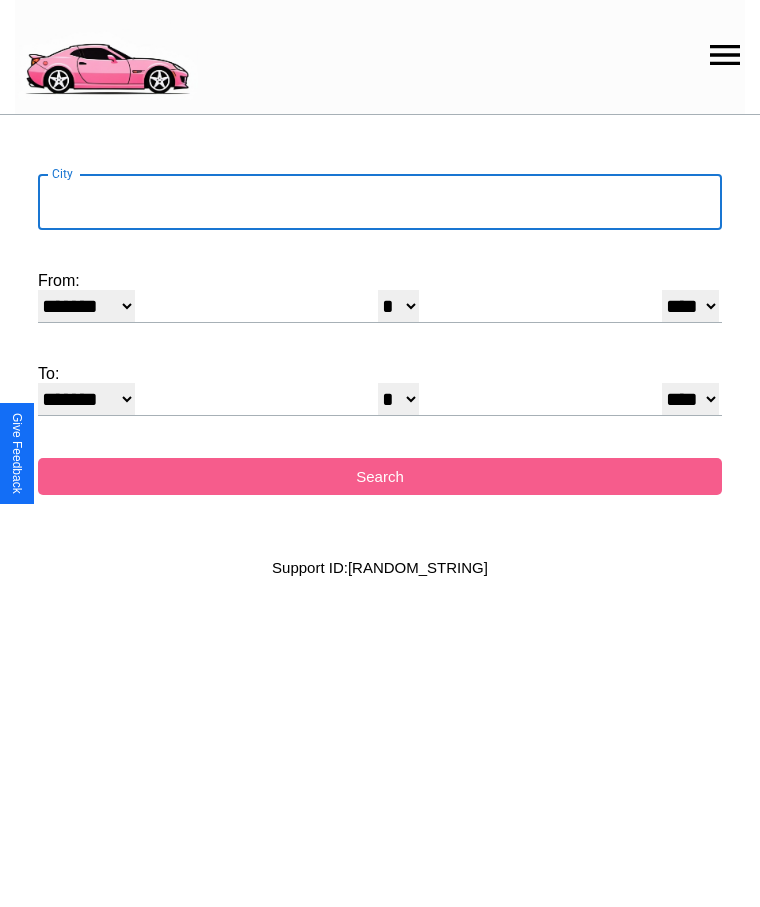 click on "City" at bounding box center [380, 202] 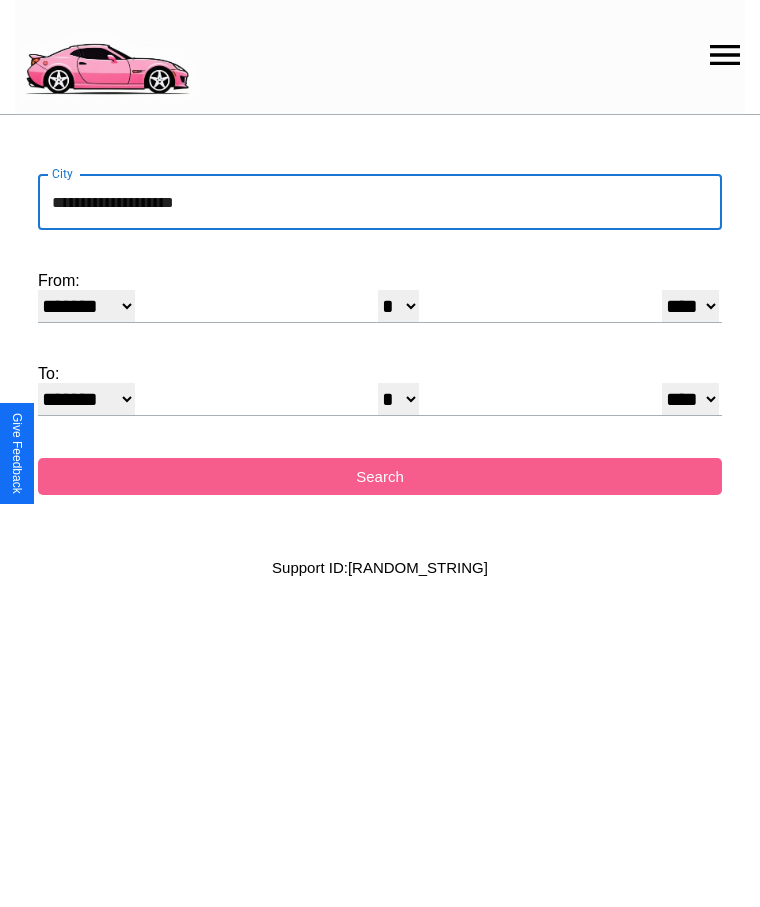 type on "**********" 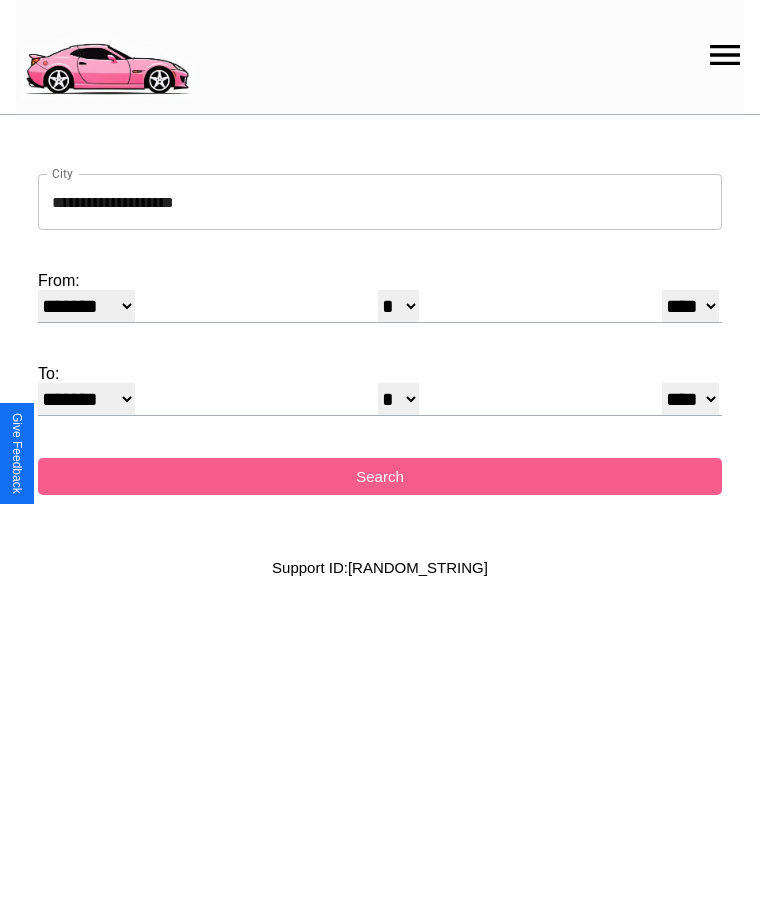 click on "******* ******** ***** ***** *** **** **** ****** ********* ******* ******** ********" at bounding box center (86, 306) 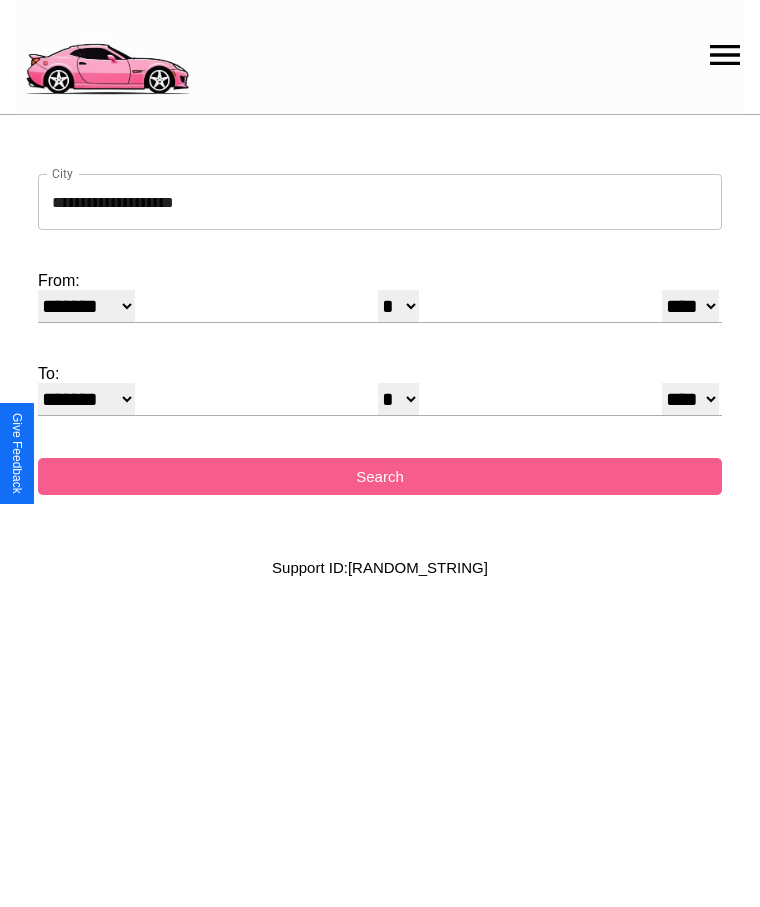 select on "**" 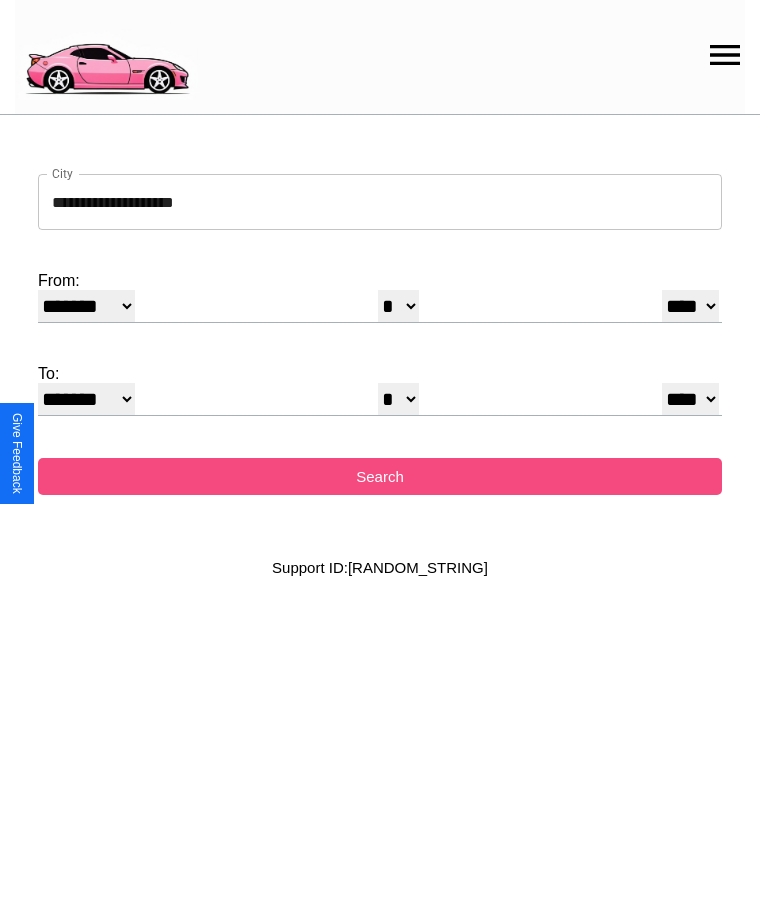 click on "Search" at bounding box center [380, 476] 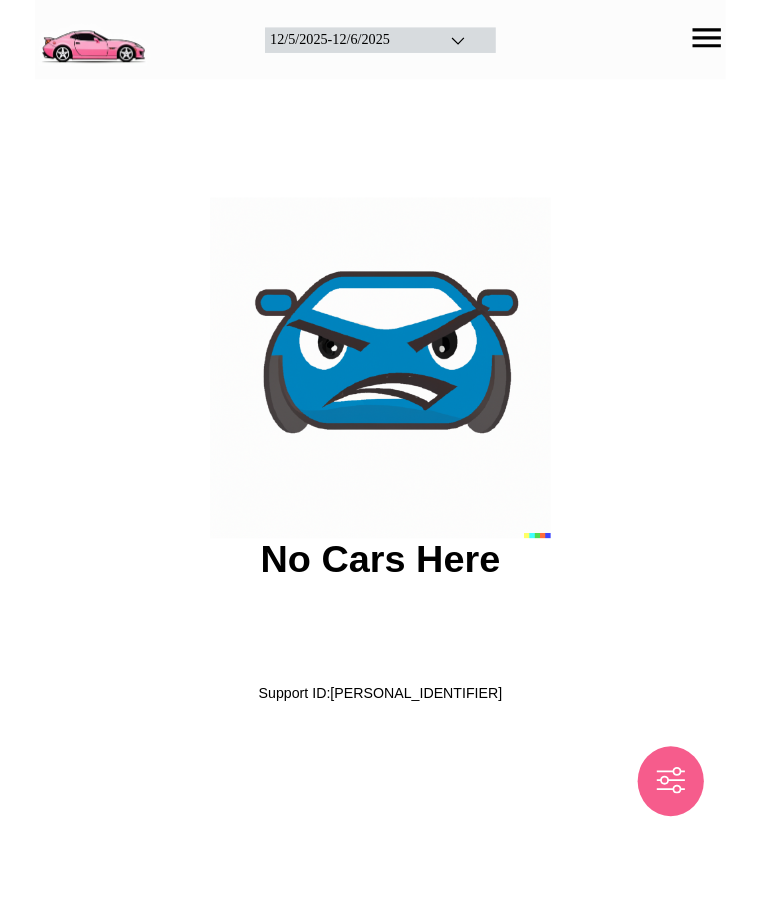 scroll, scrollTop: 0, scrollLeft: 0, axis: both 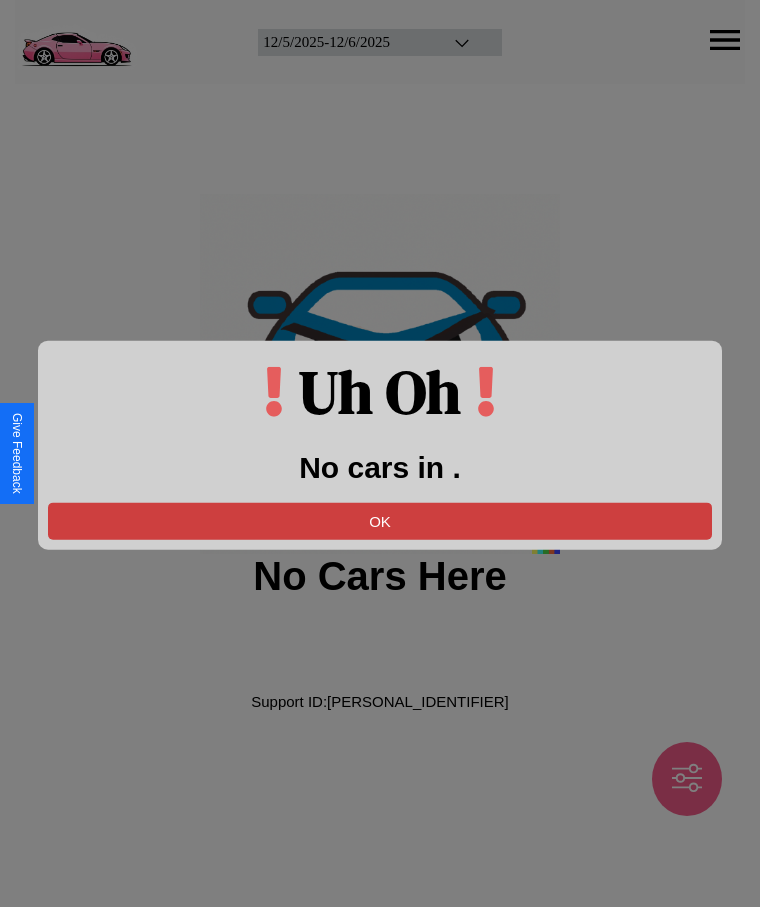 click on "OK" at bounding box center (380, 520) 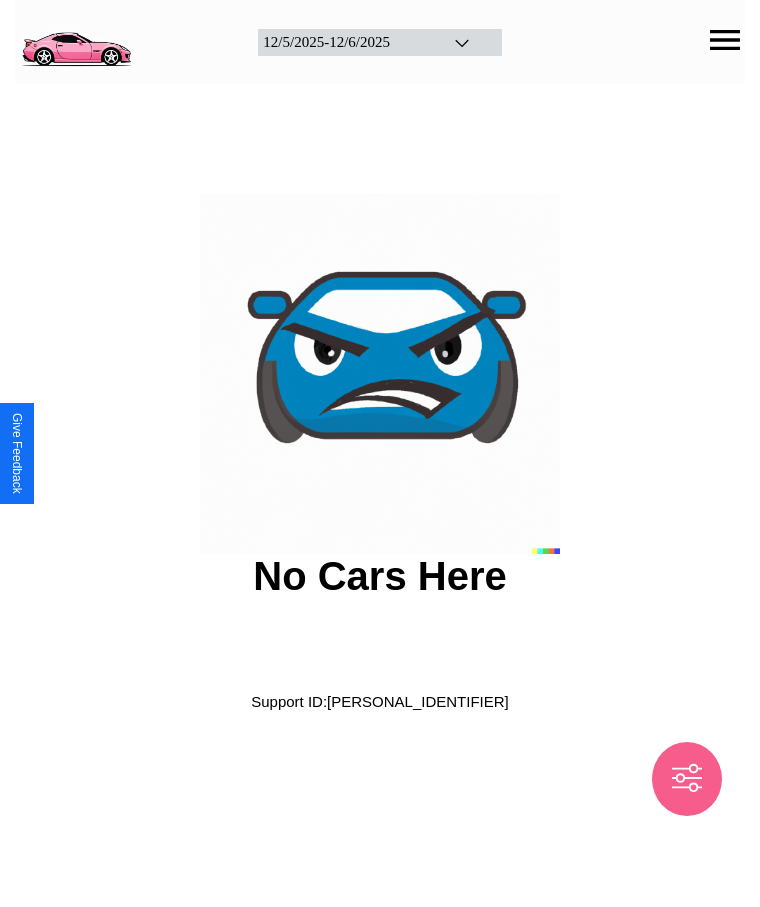 click at bounding box center [76, 40] 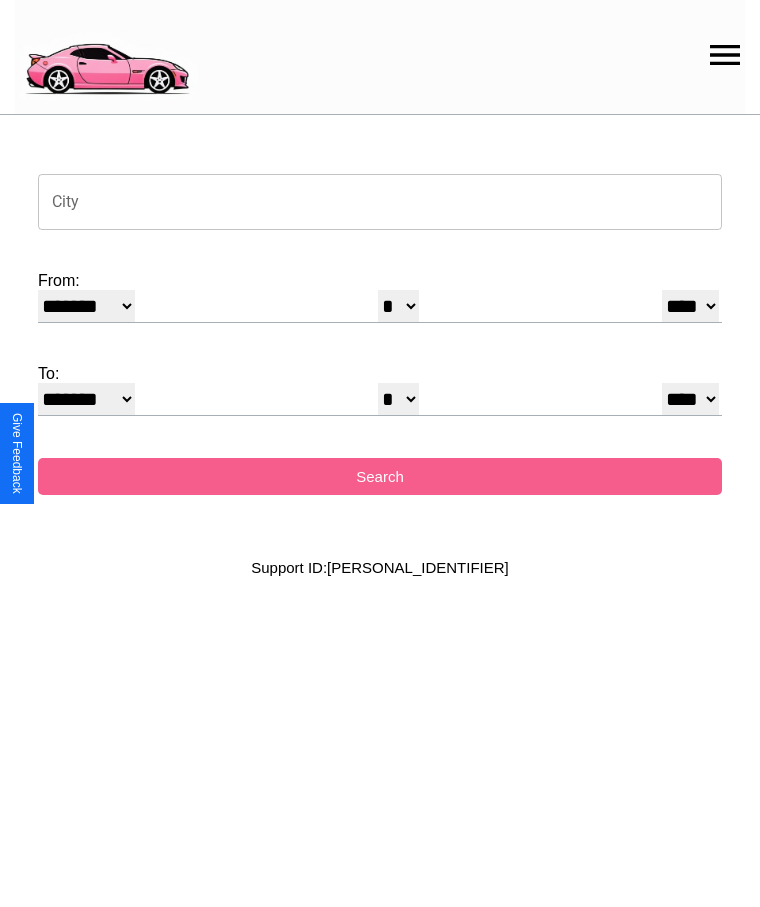 click on "City" at bounding box center [380, 202] 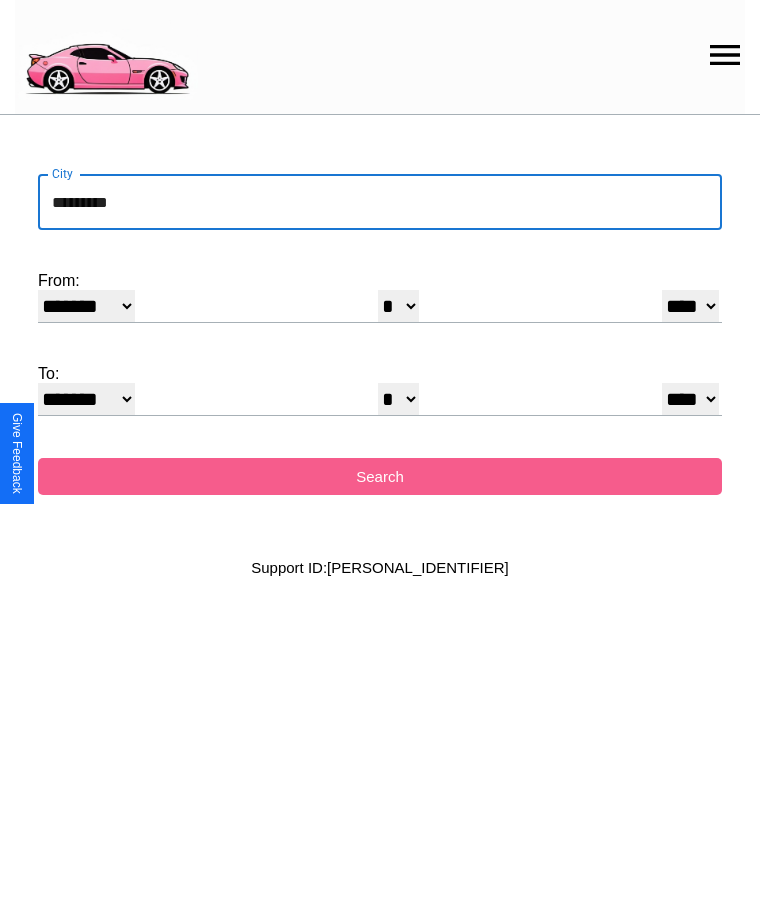 type on "*********" 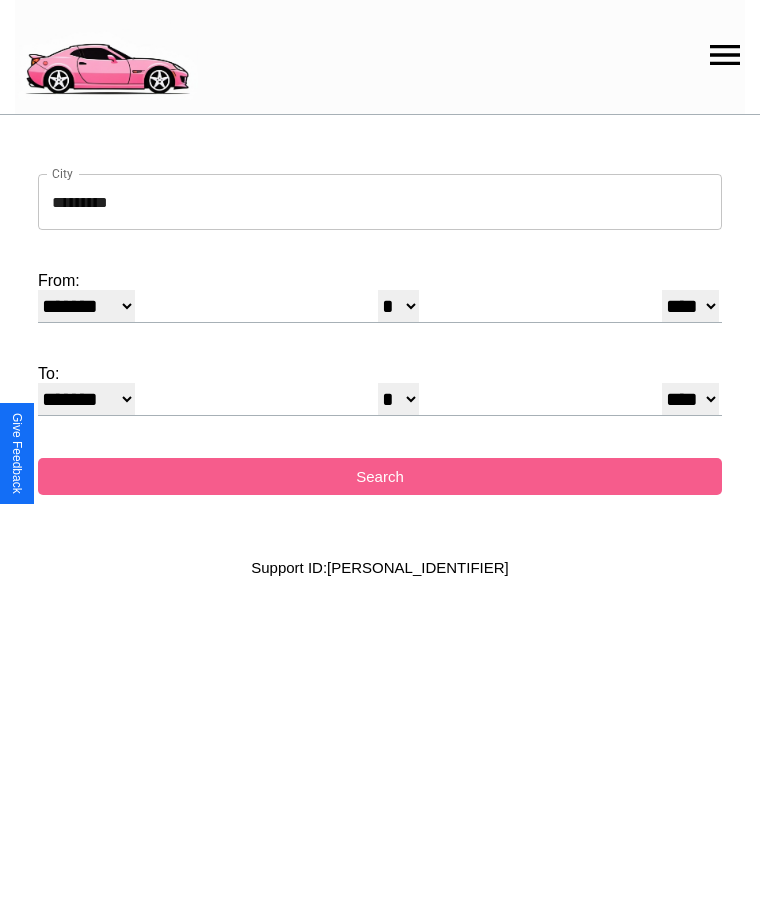 click on "******* ******** ***** ***** *** **** **** ****** ********* ******* ******** ********" at bounding box center (86, 306) 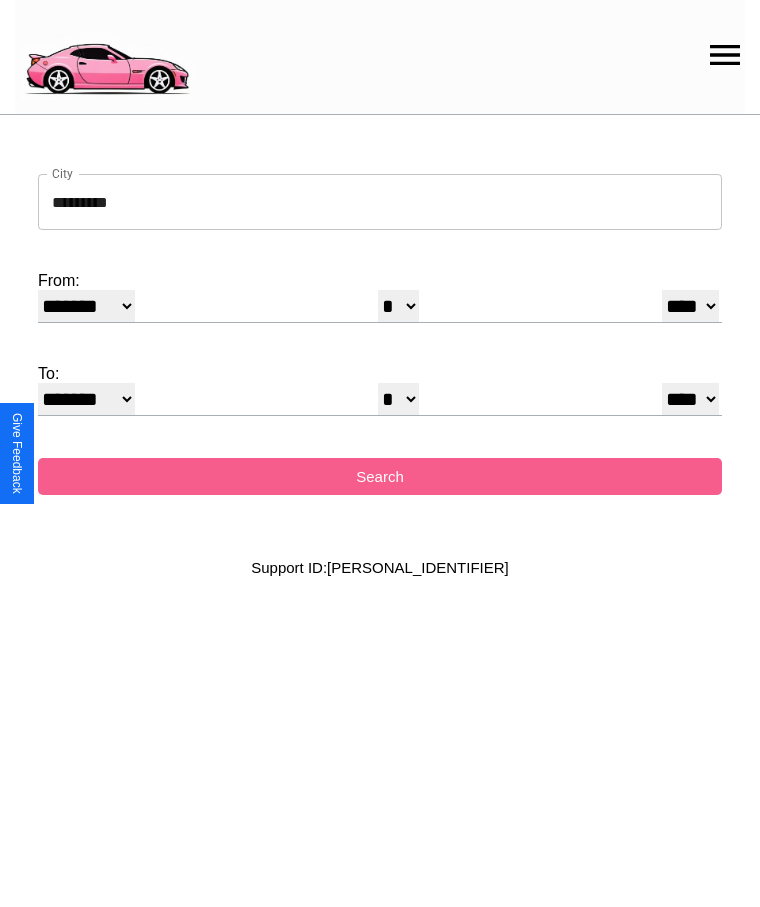 select on "*" 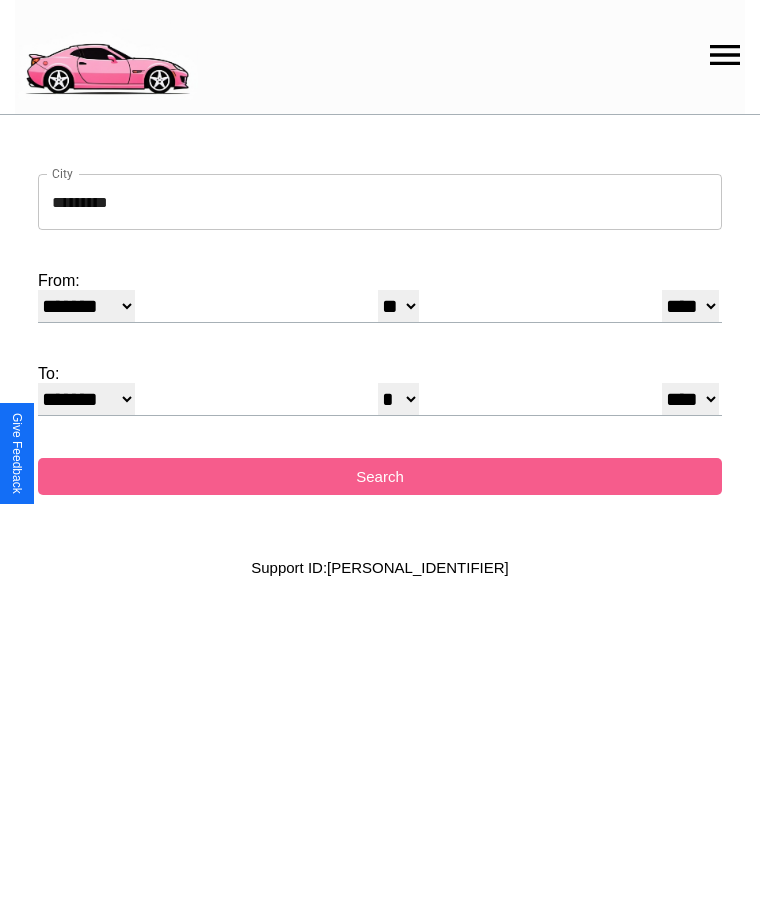 click on "**** **** **** **** **** **** **** **** **** ****" at bounding box center [690, 306] 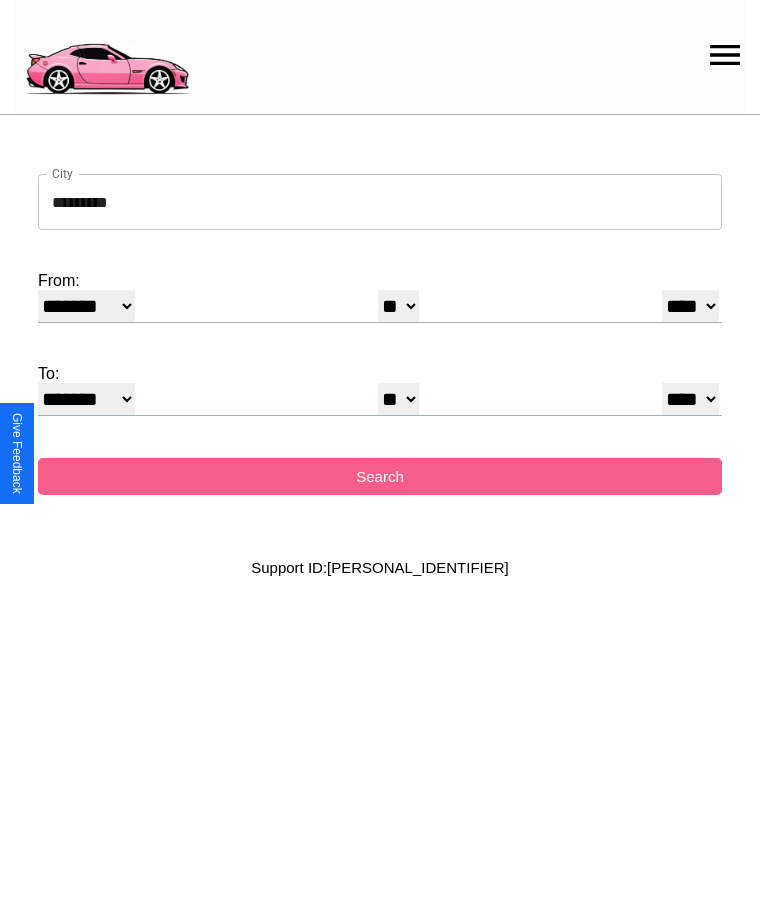 click on "* * * * * * * * * ** ** ** ** ** ** ** ** ** ** ** ** ** ** ** ** ** ** **" at bounding box center [398, 399] 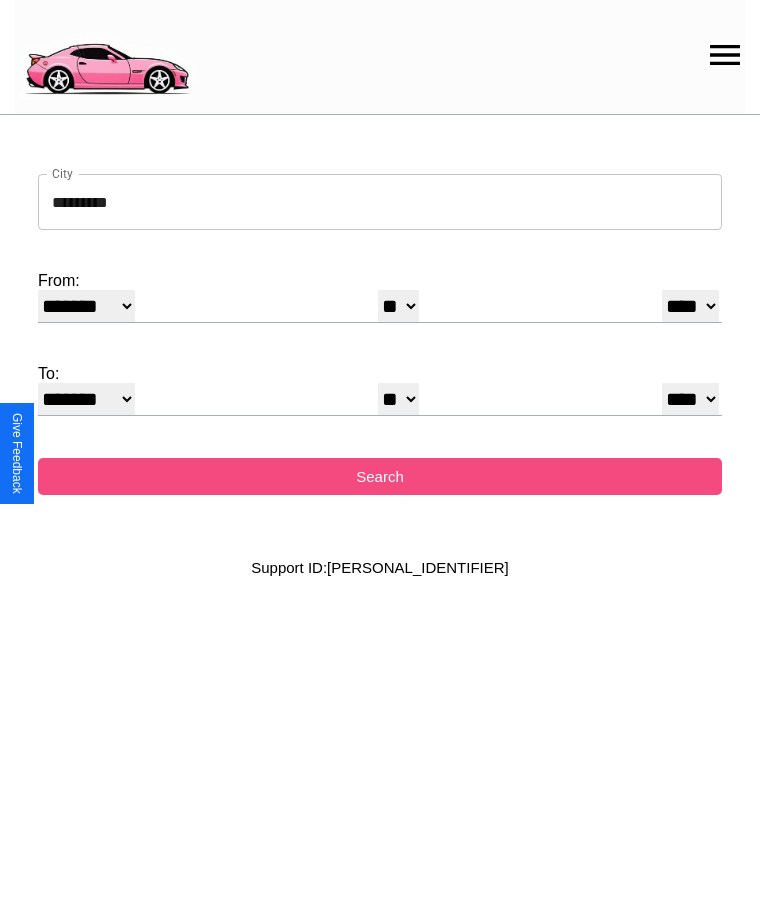click on "Search" at bounding box center [380, 476] 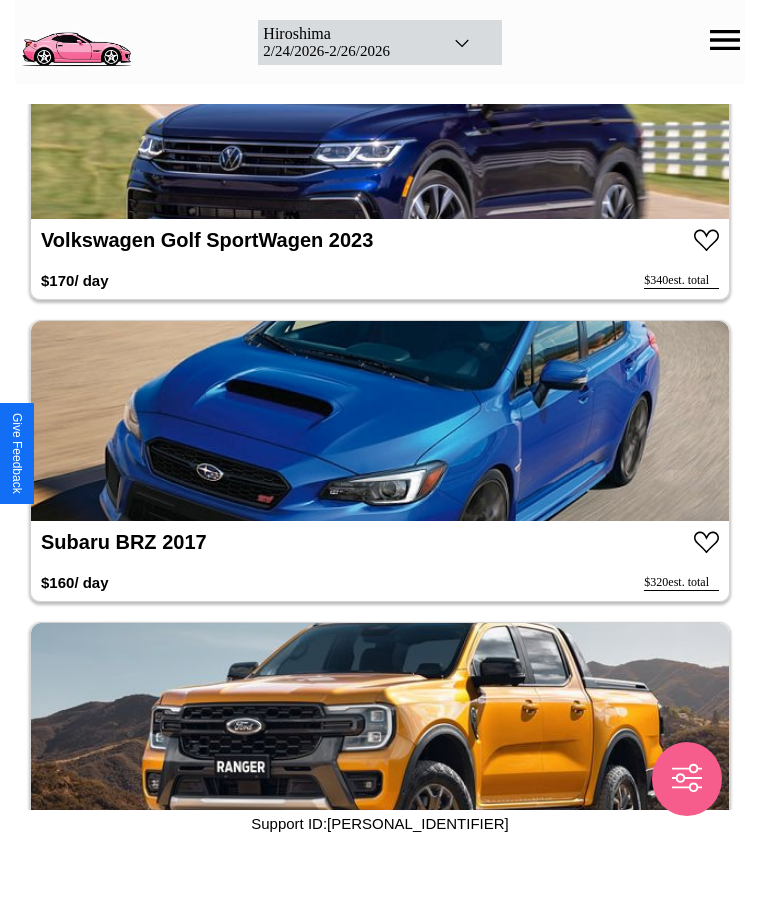 scroll, scrollTop: 11596, scrollLeft: 0, axis: vertical 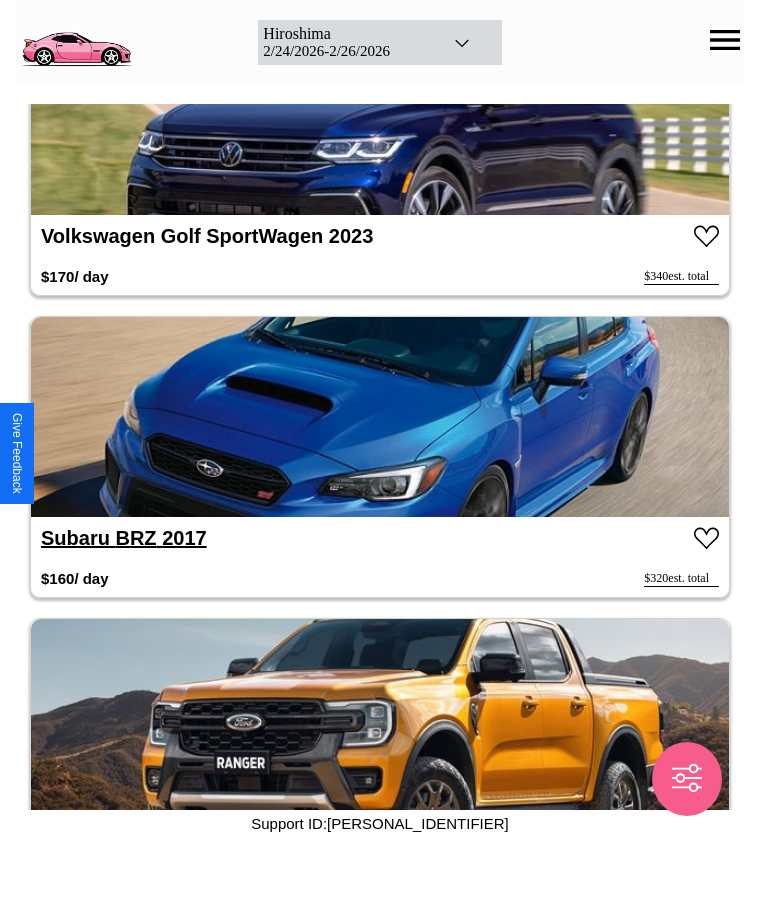 click on "Subaru   BRZ   2017" at bounding box center [124, 538] 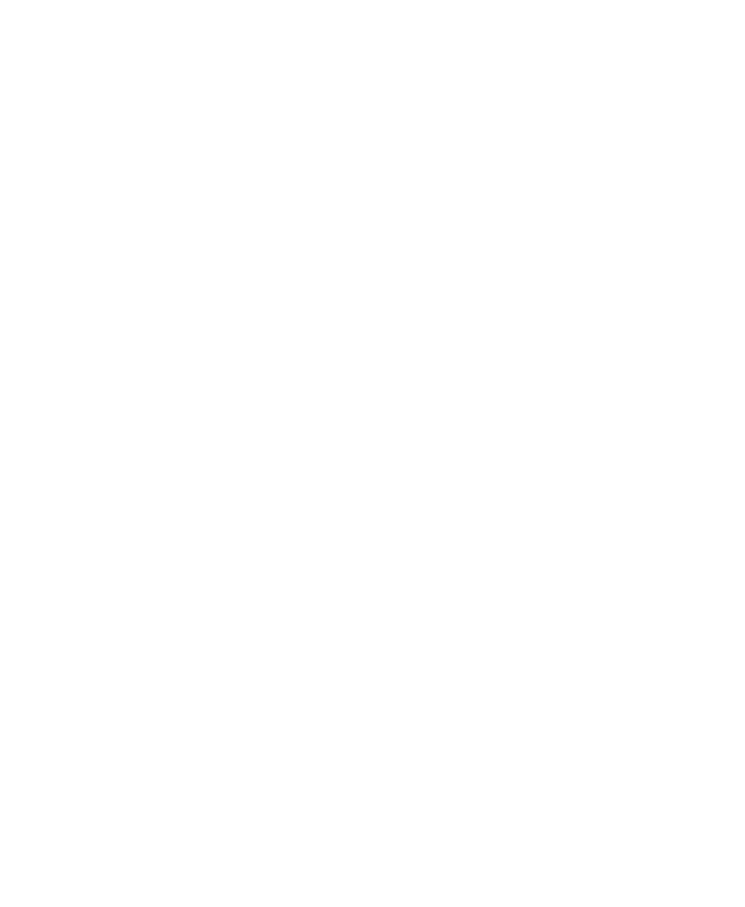 scroll, scrollTop: 0, scrollLeft: 0, axis: both 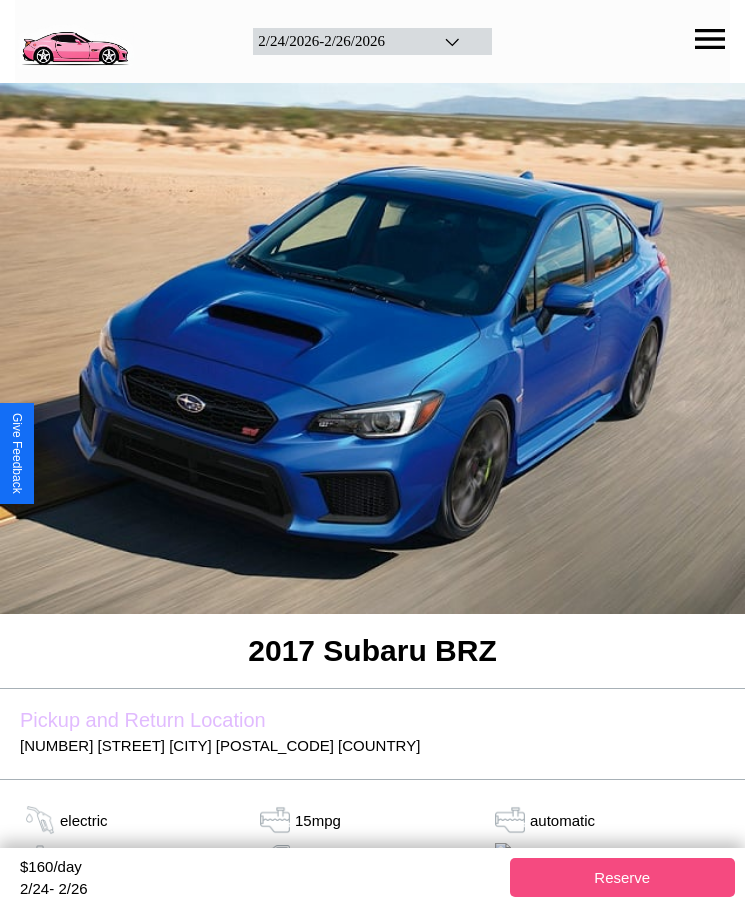 click on "Reserve" at bounding box center [623, 877] 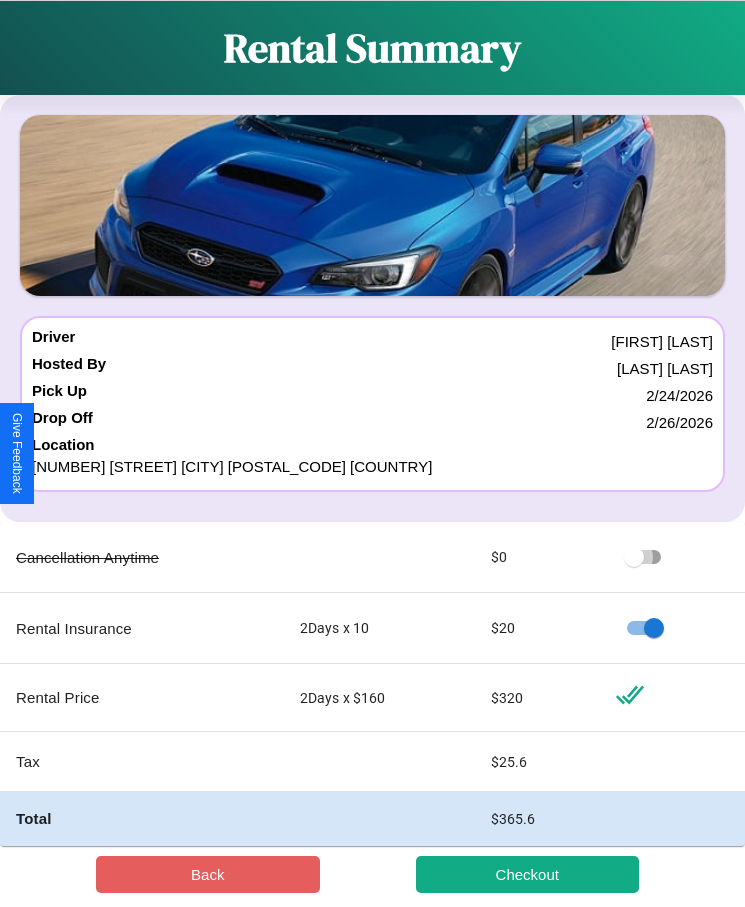 scroll, scrollTop: 23, scrollLeft: 0, axis: vertical 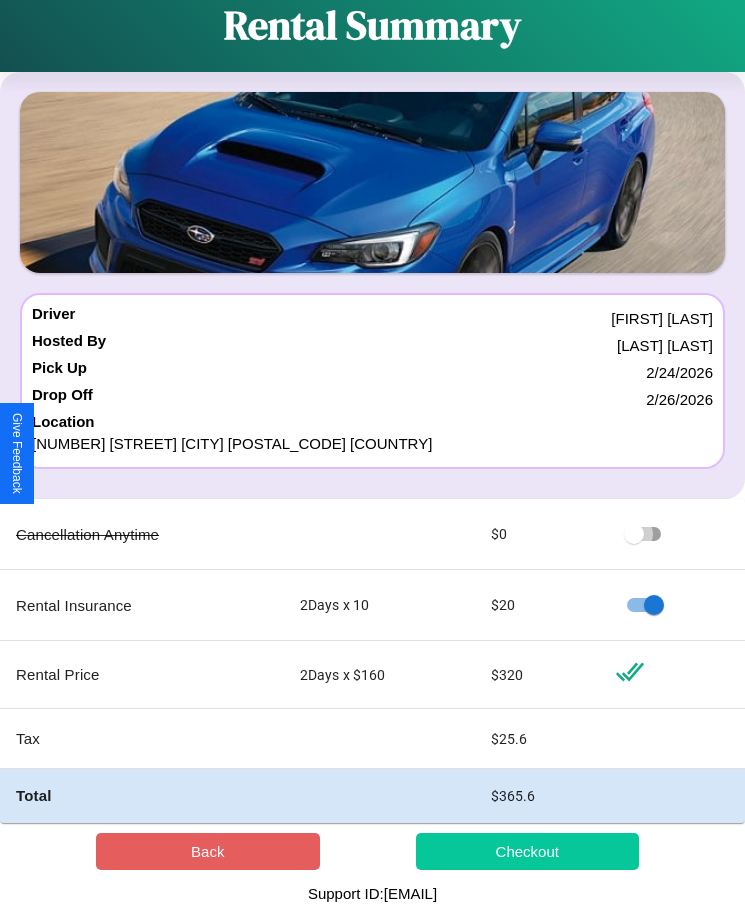 click on "Checkout" at bounding box center [528, 851] 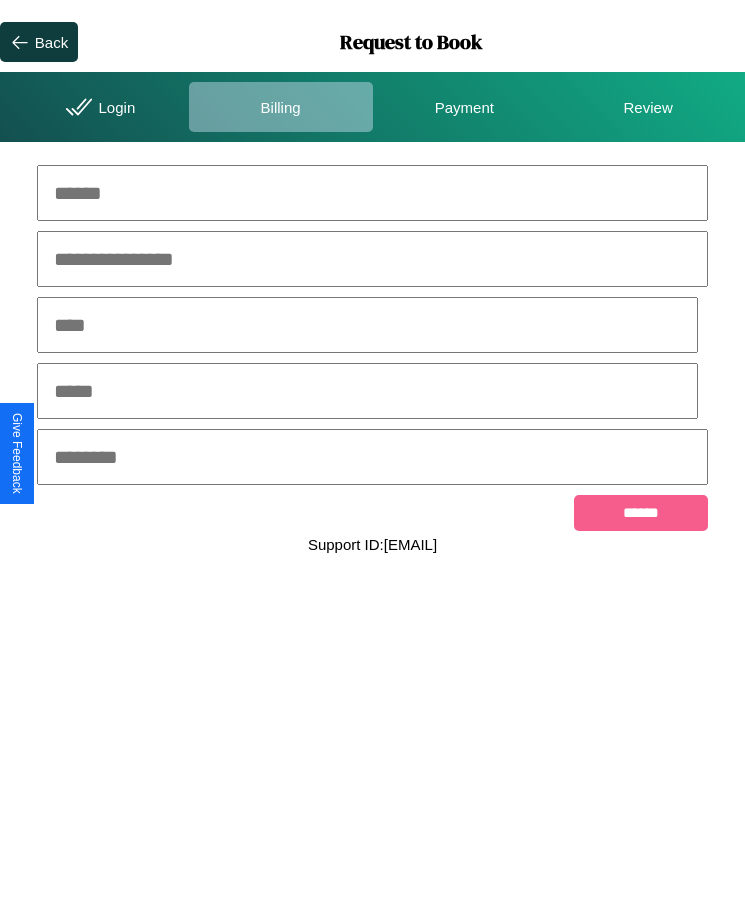 scroll, scrollTop: 0, scrollLeft: 0, axis: both 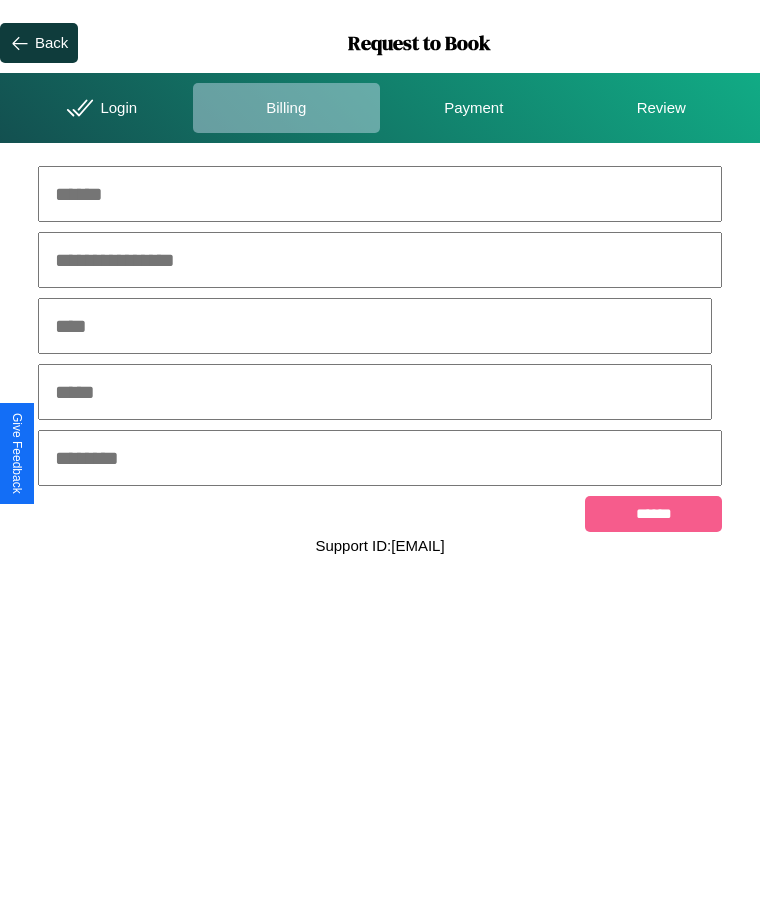 click at bounding box center (380, 194) 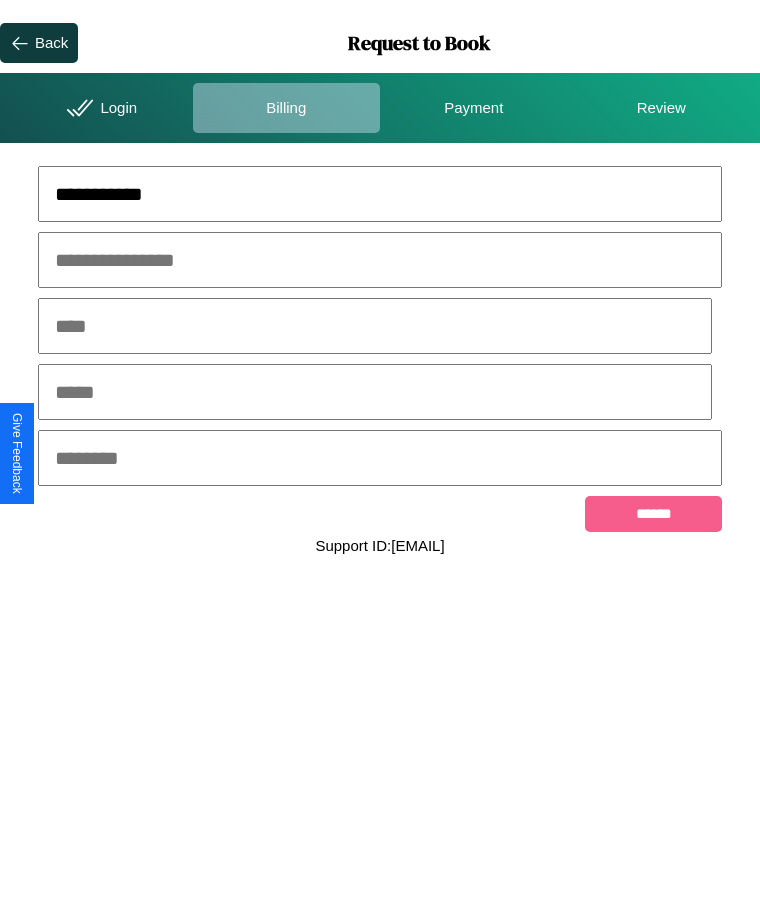 type on "**********" 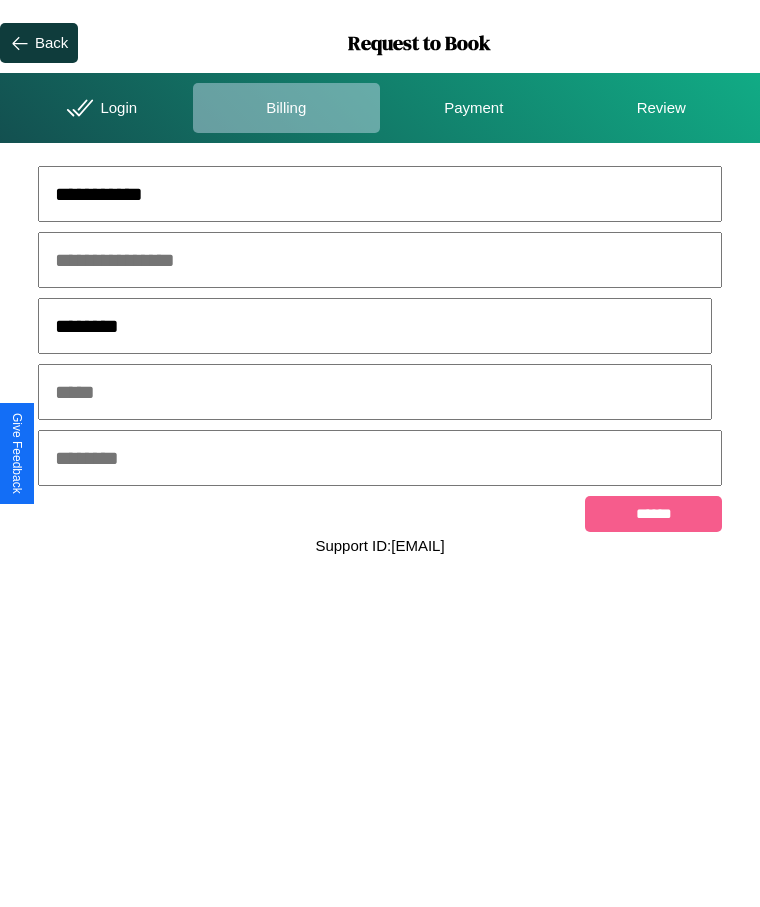 type on "********" 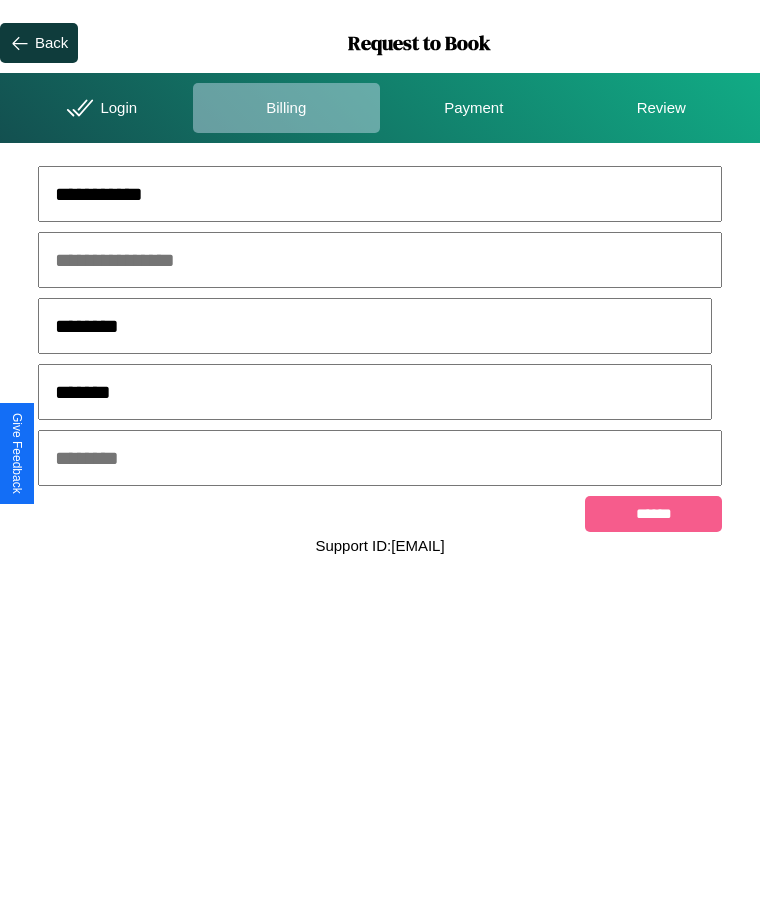 type on "*******" 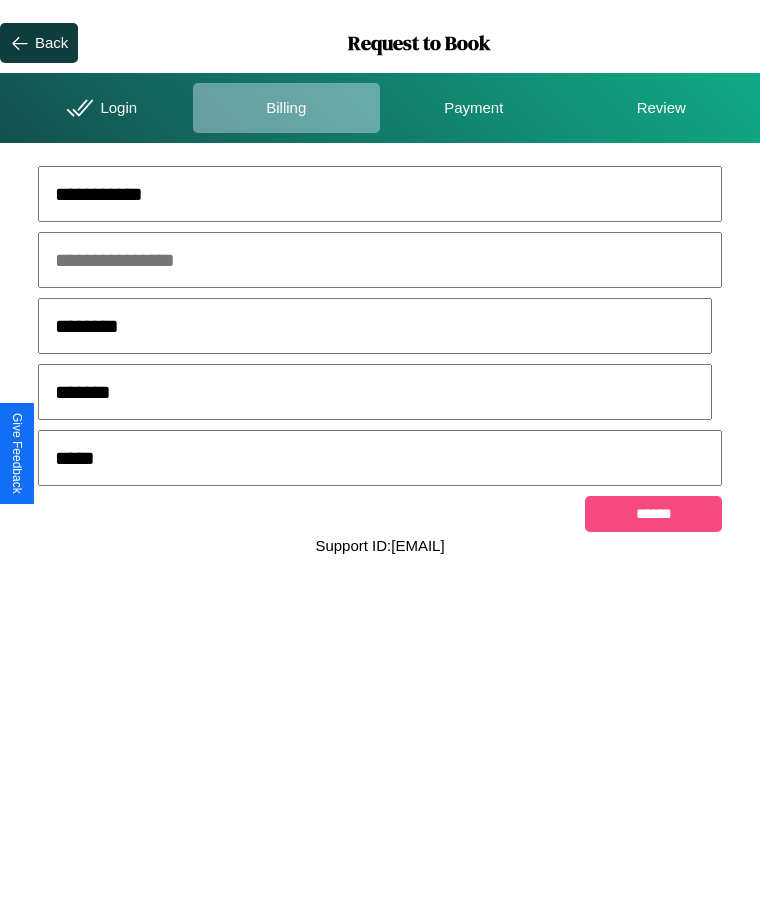 type on "*****" 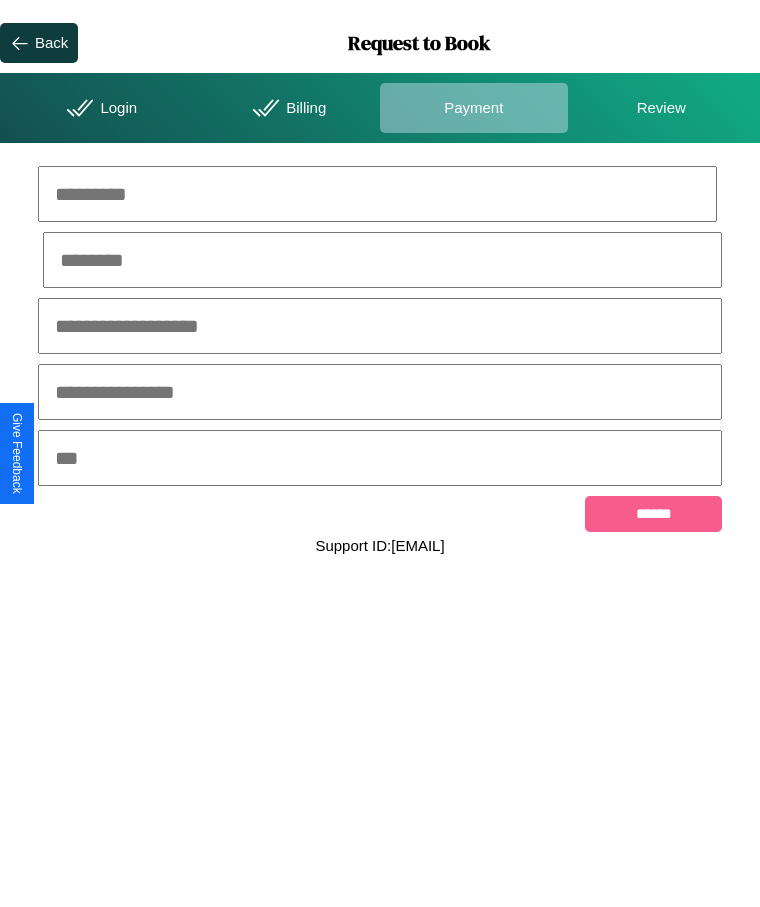 click at bounding box center [377, 194] 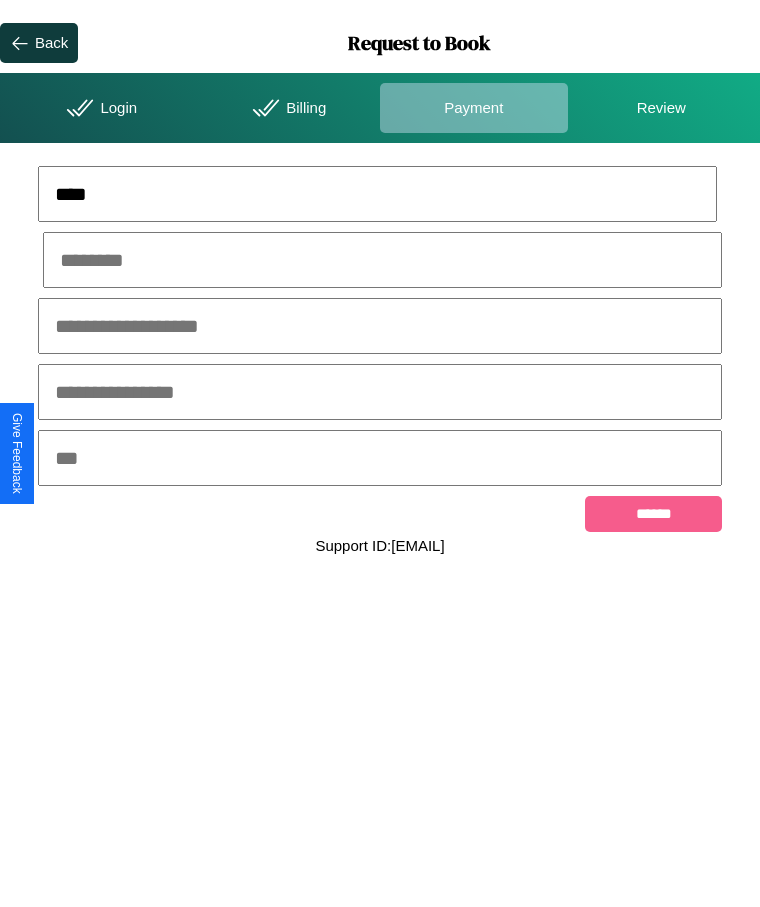 type on "****" 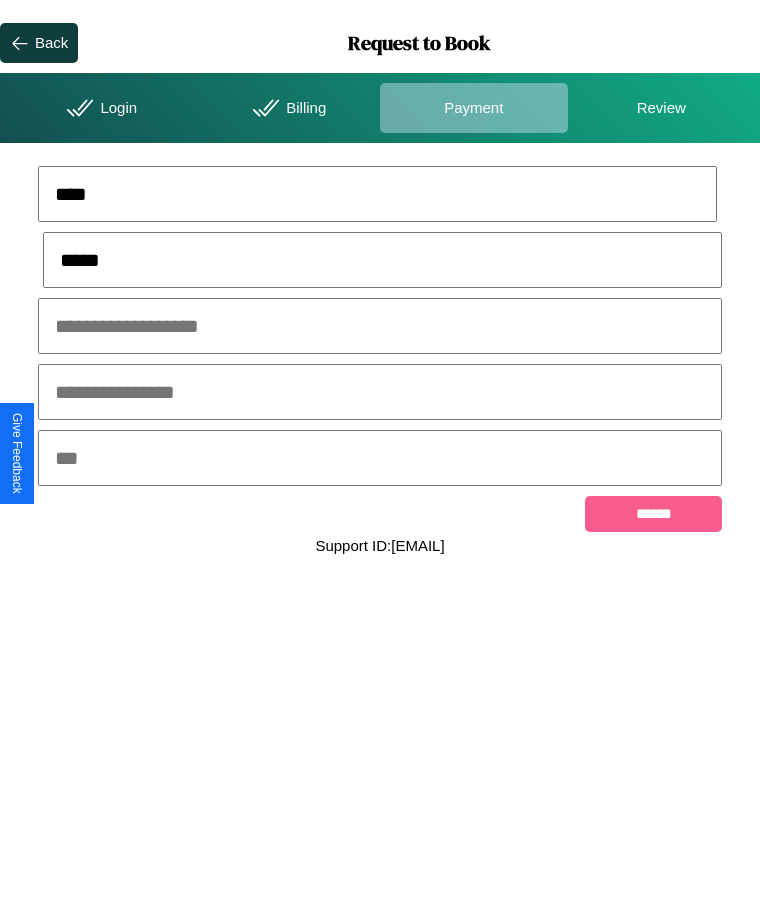 type on "*****" 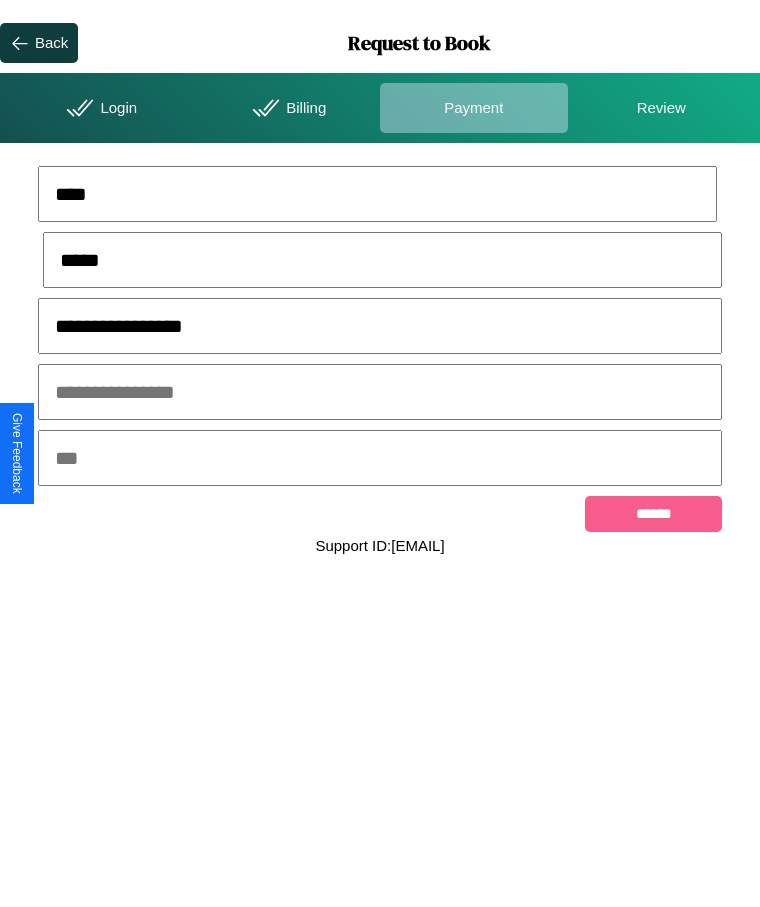 type on "**********" 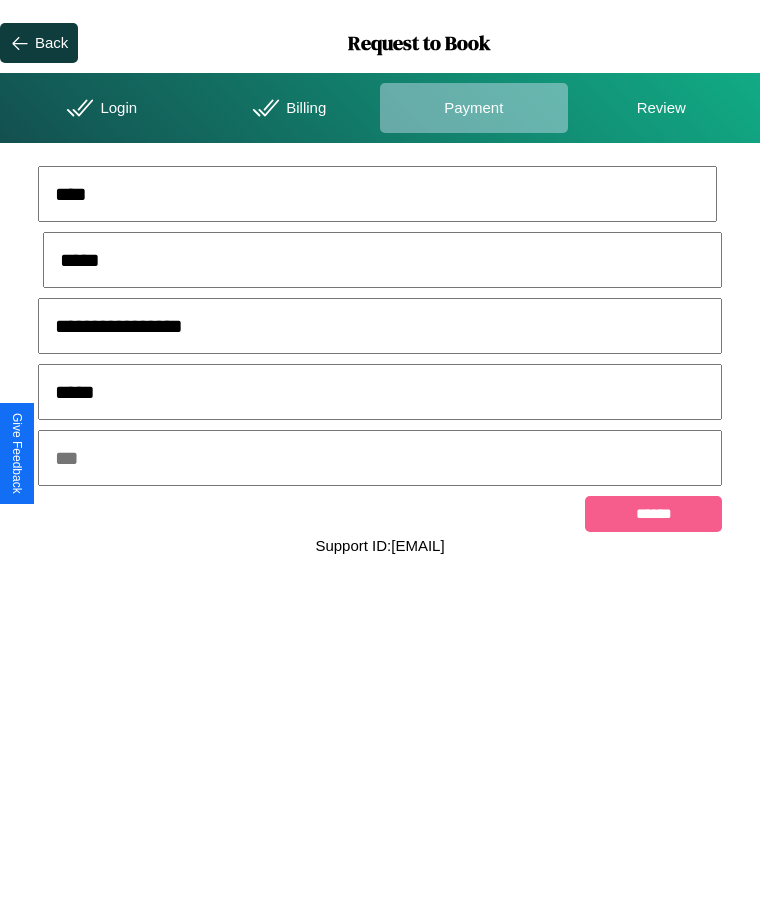 type on "*****" 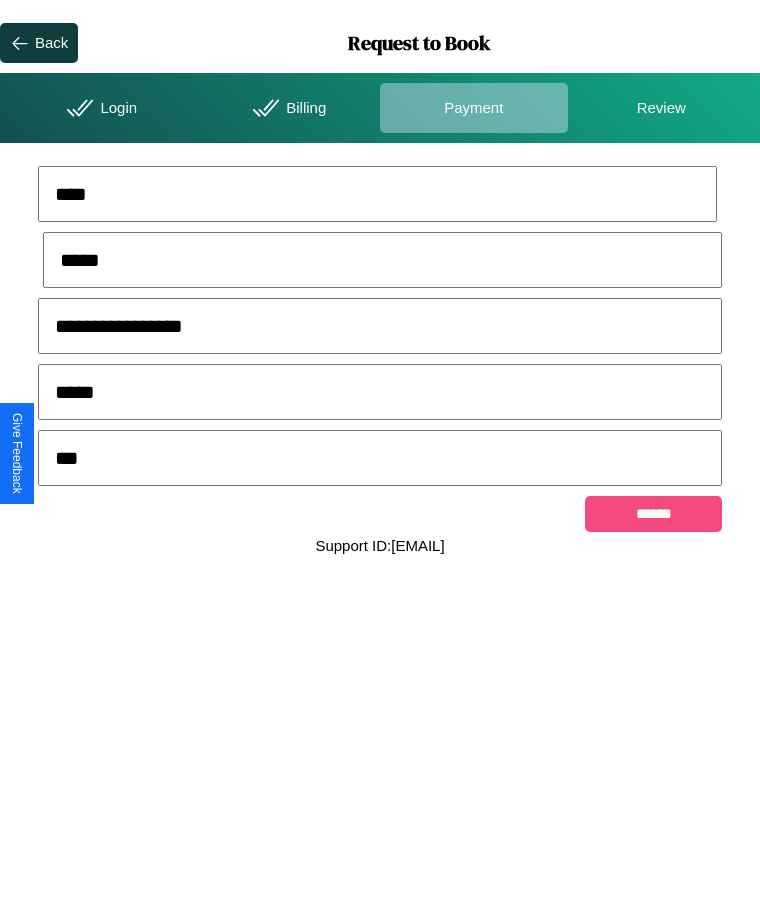 type on "***" 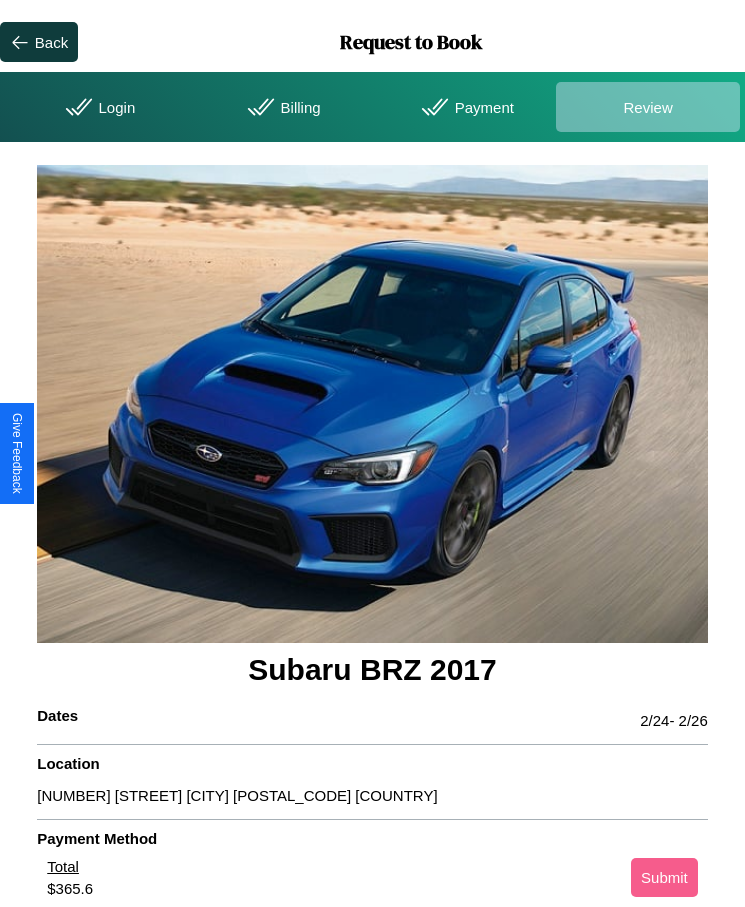 scroll, scrollTop: 2, scrollLeft: 0, axis: vertical 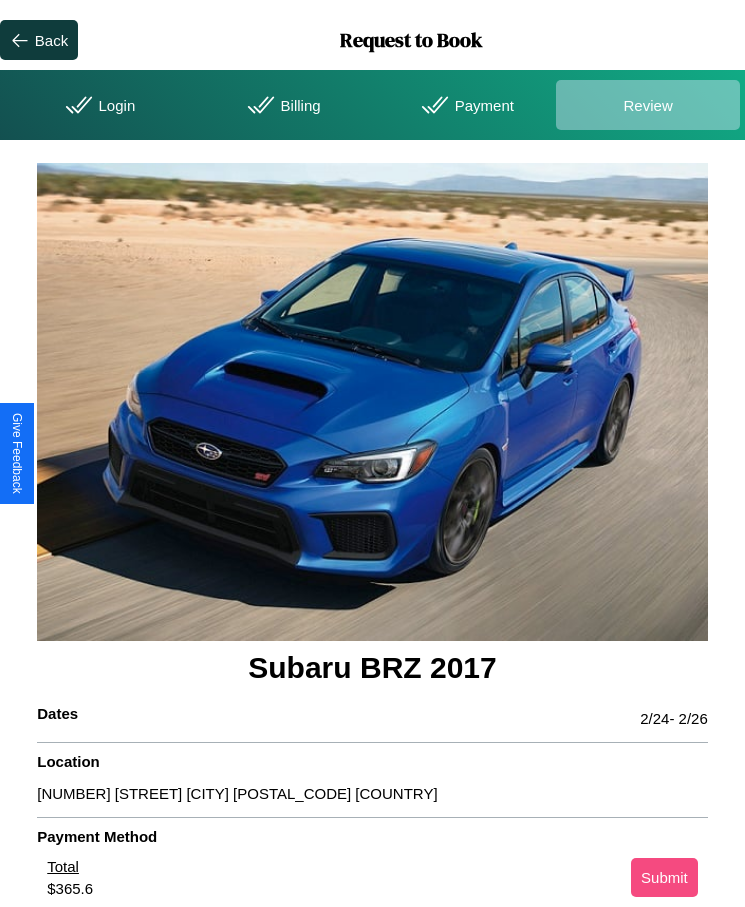 click on "Submit" at bounding box center (664, 877) 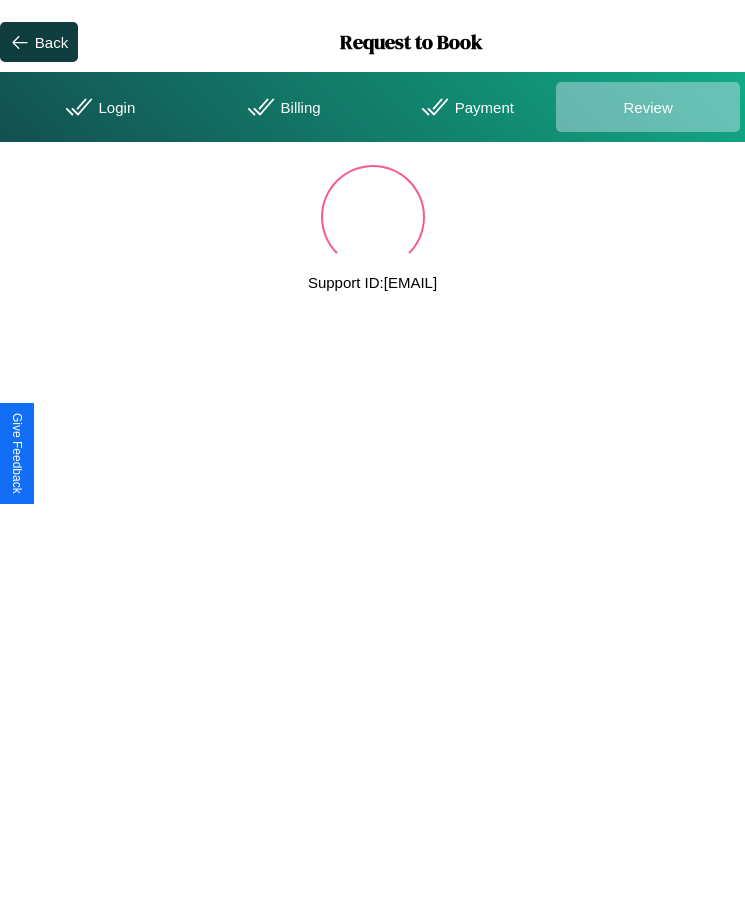 scroll, scrollTop: 0, scrollLeft: 0, axis: both 